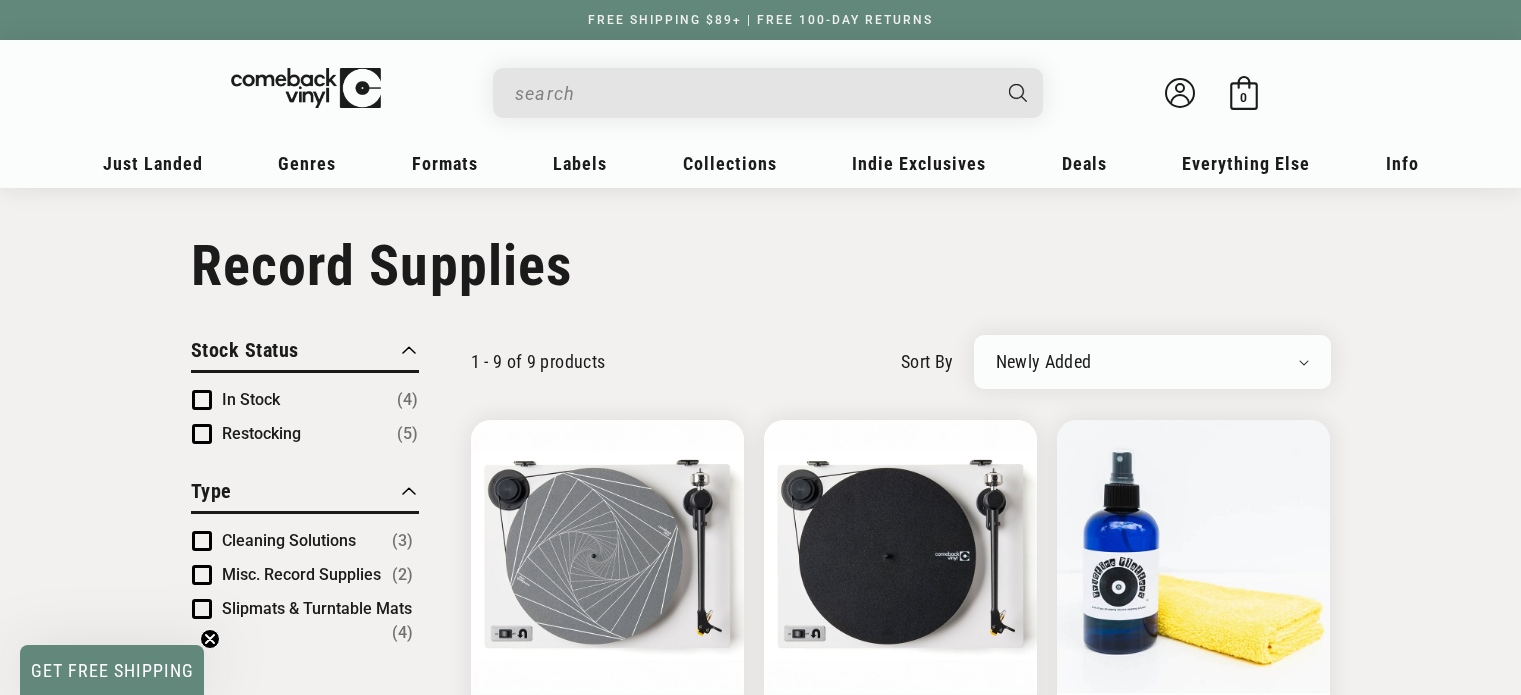 scroll, scrollTop: 1100, scrollLeft: 0, axis: vertical 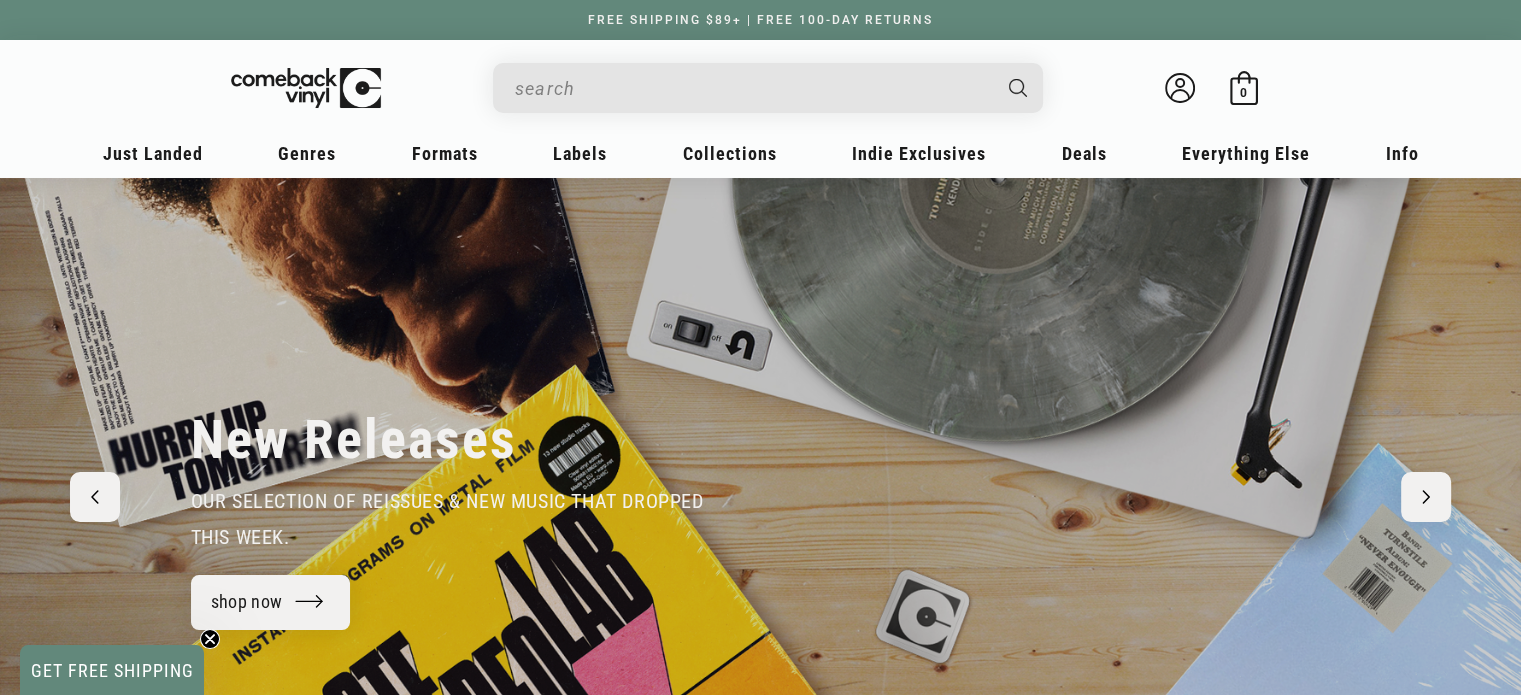 click at bounding box center (752, 88) 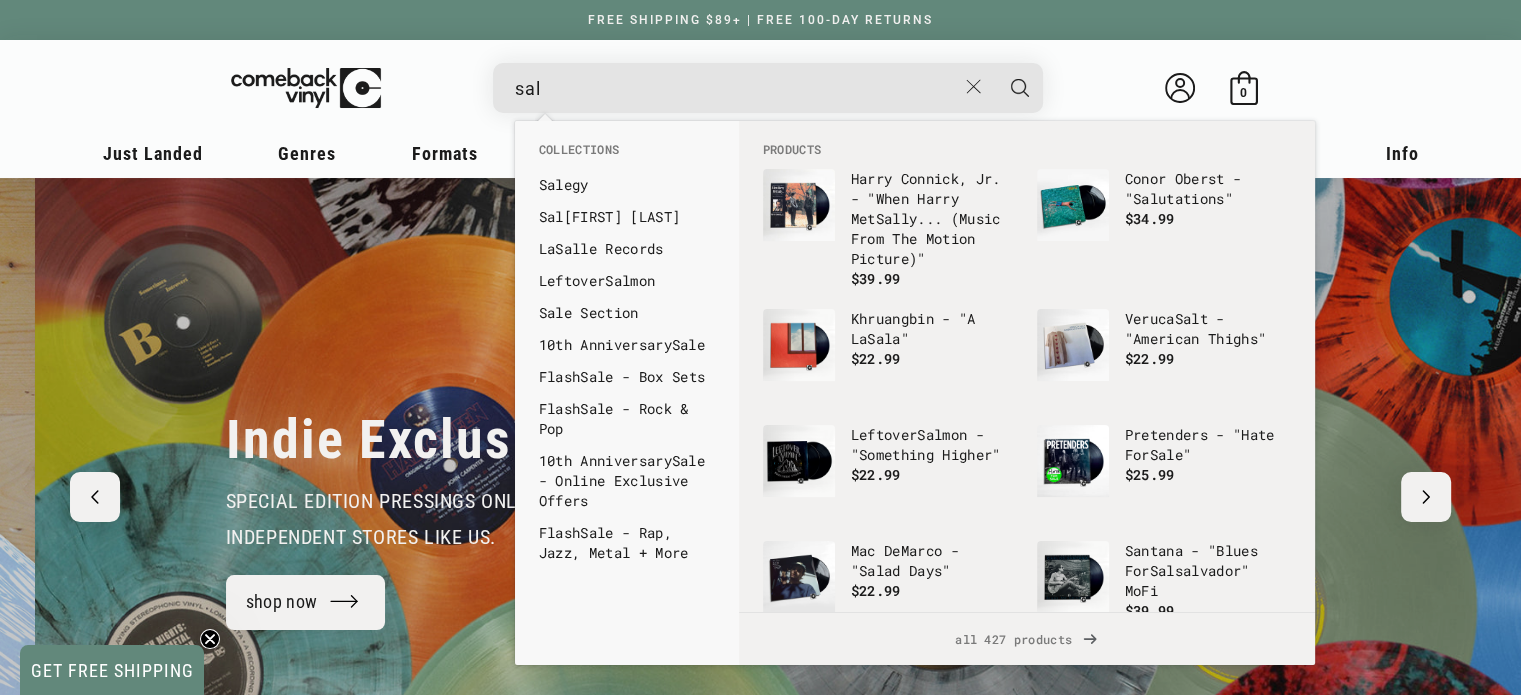 scroll, scrollTop: 0, scrollLeft: 1520, axis: horizontal 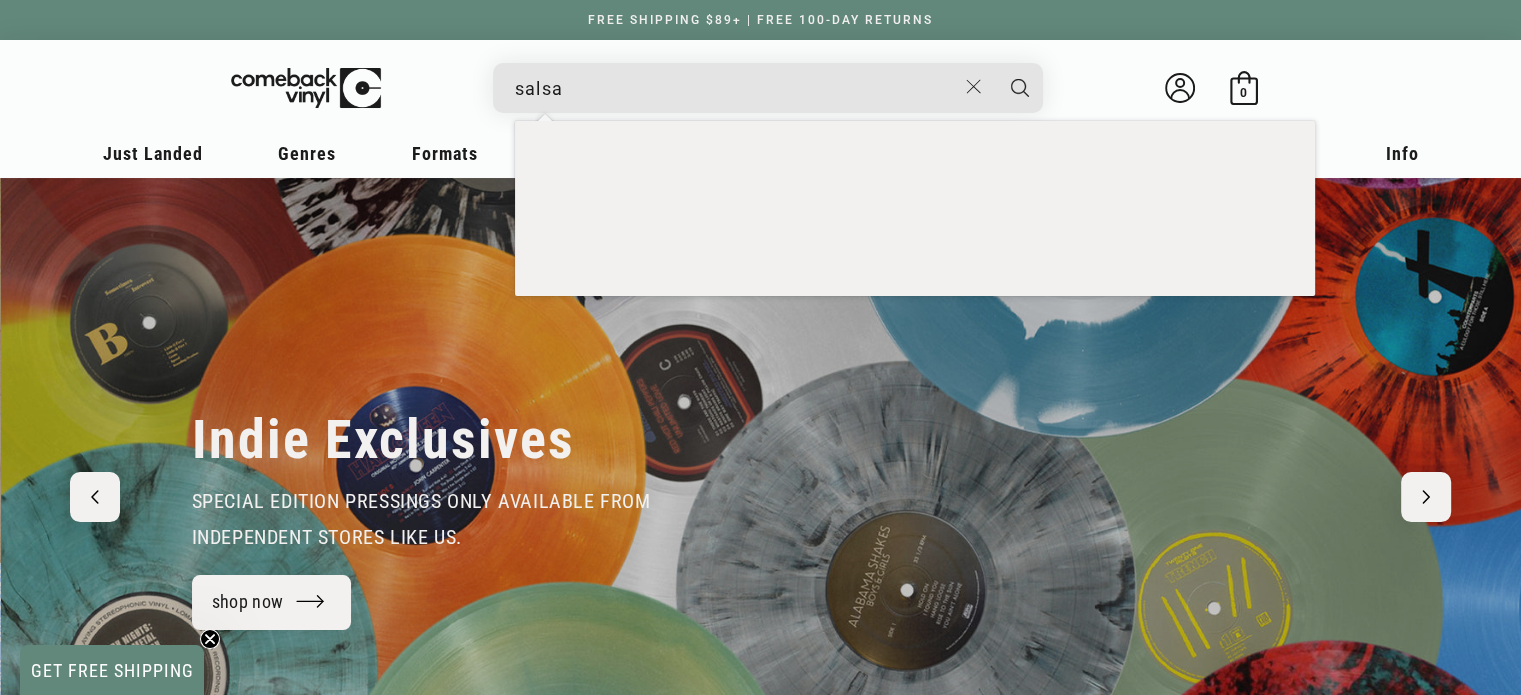 type on "salsa" 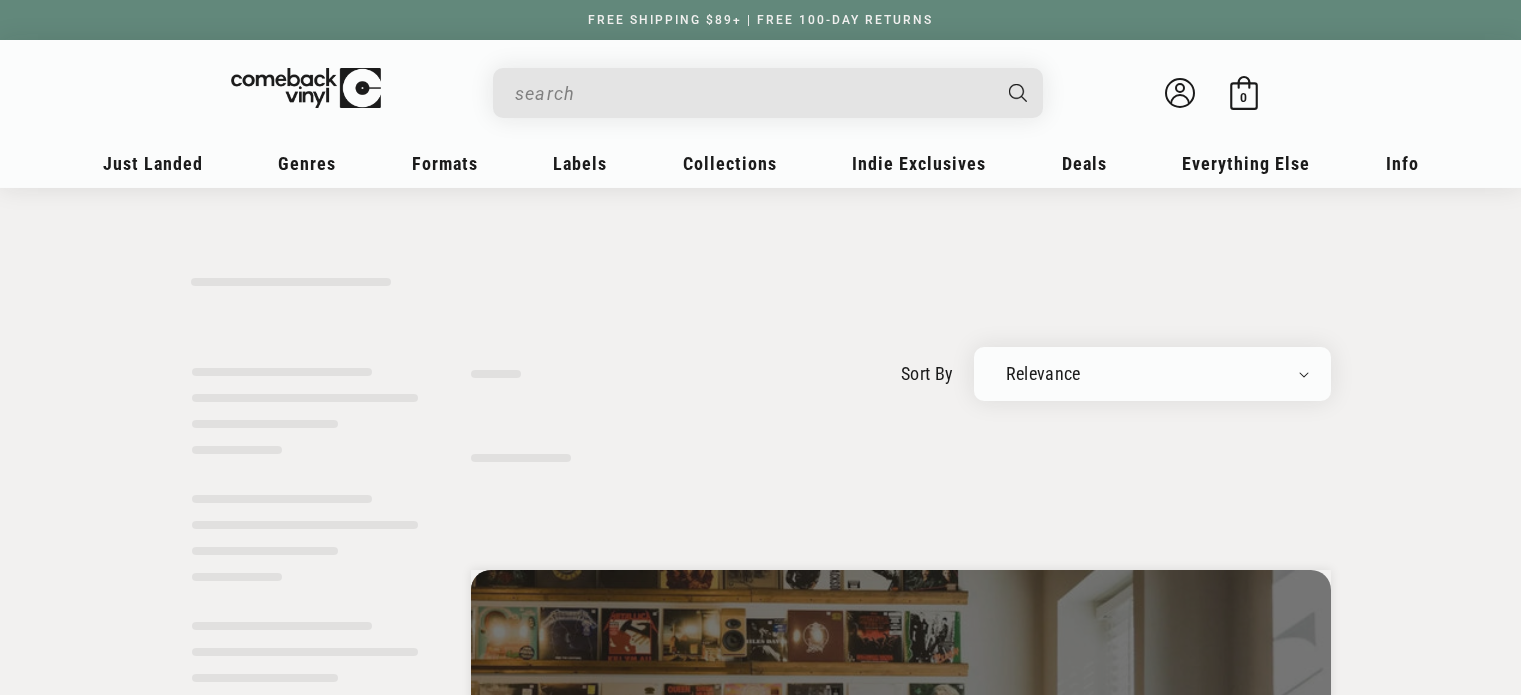 scroll, scrollTop: 0, scrollLeft: 0, axis: both 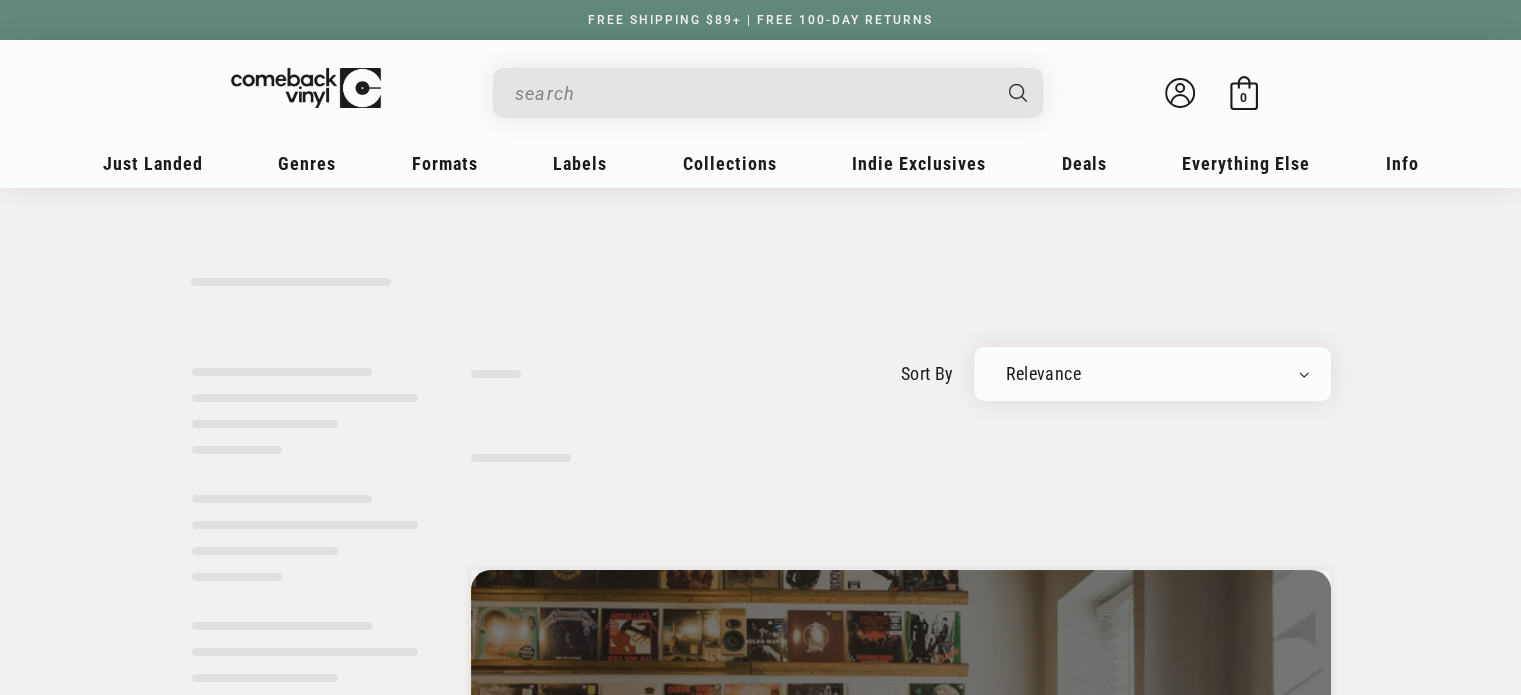 type on "salsa" 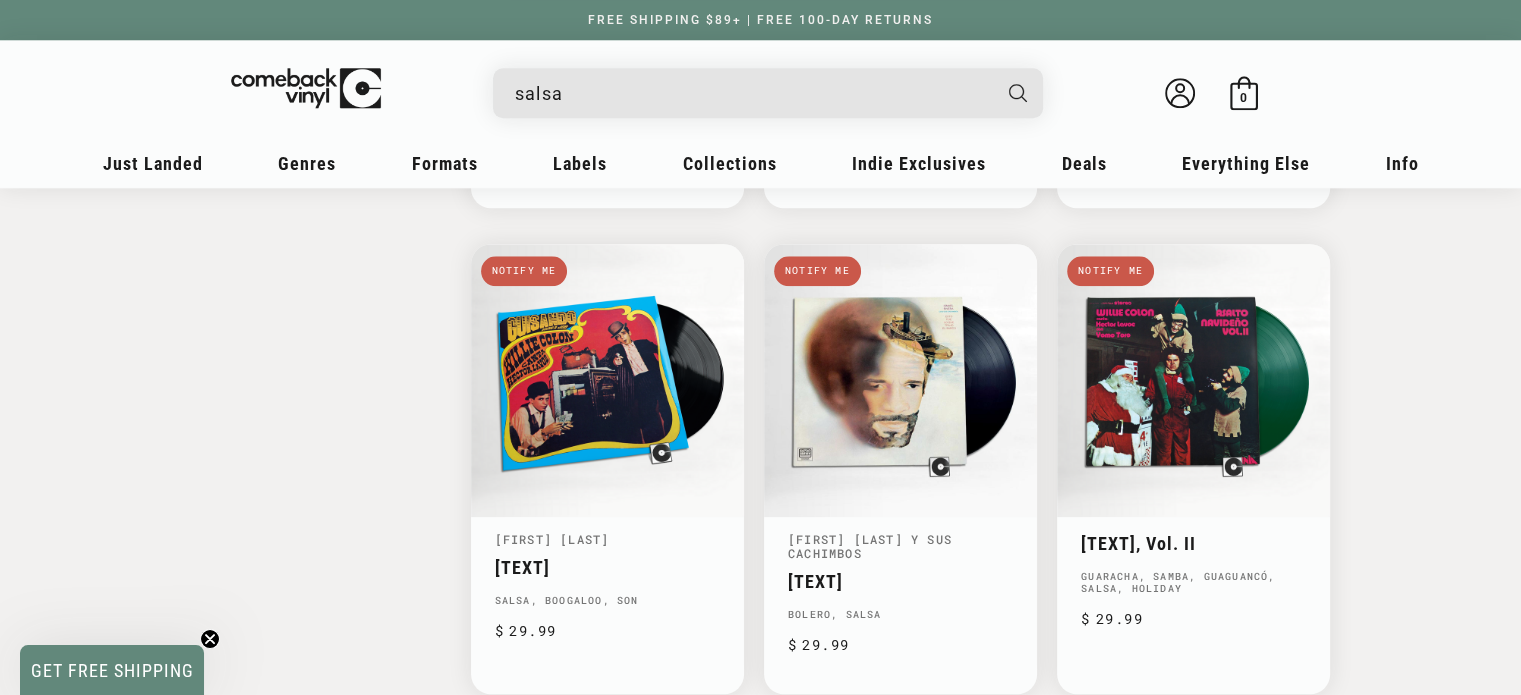 scroll, scrollTop: 2100, scrollLeft: 0, axis: vertical 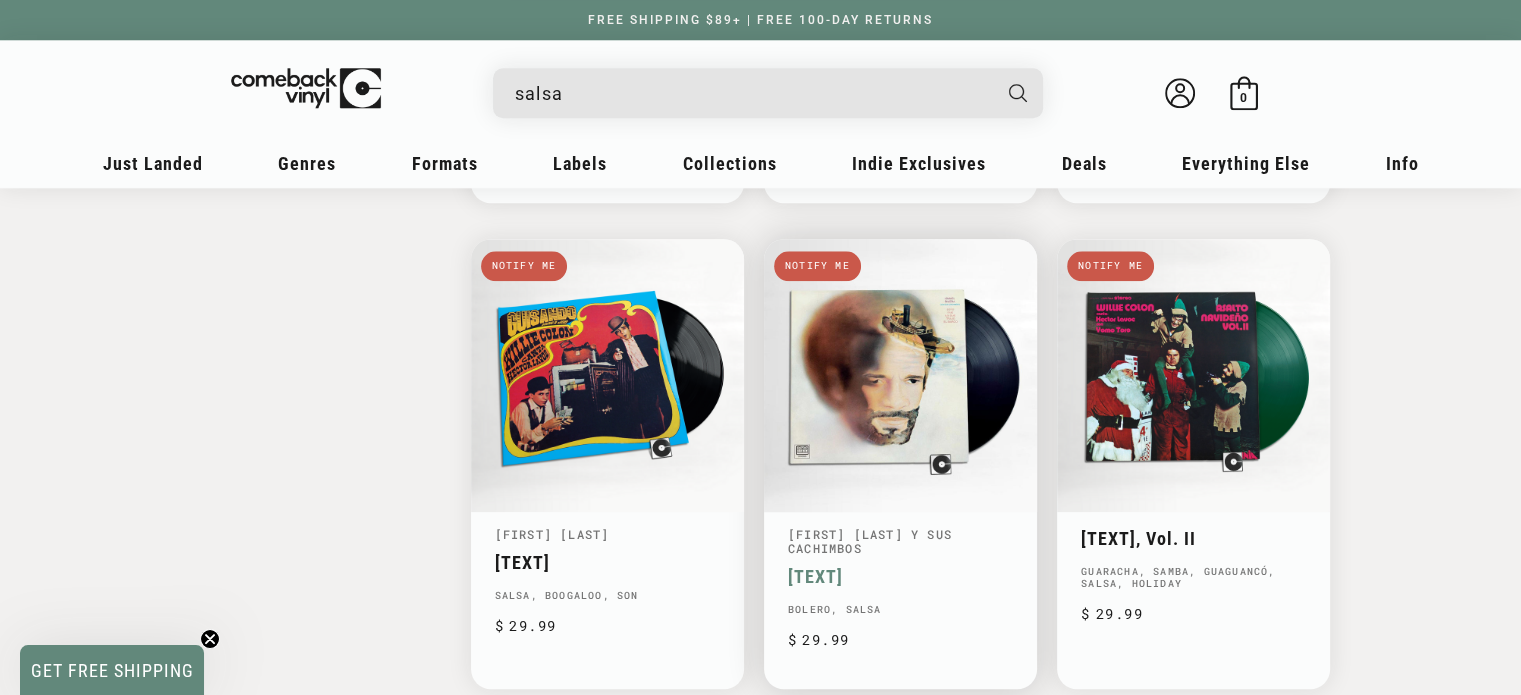 click on "Esto Fue Lo Que Trajo El Barco" at bounding box center (900, 576) 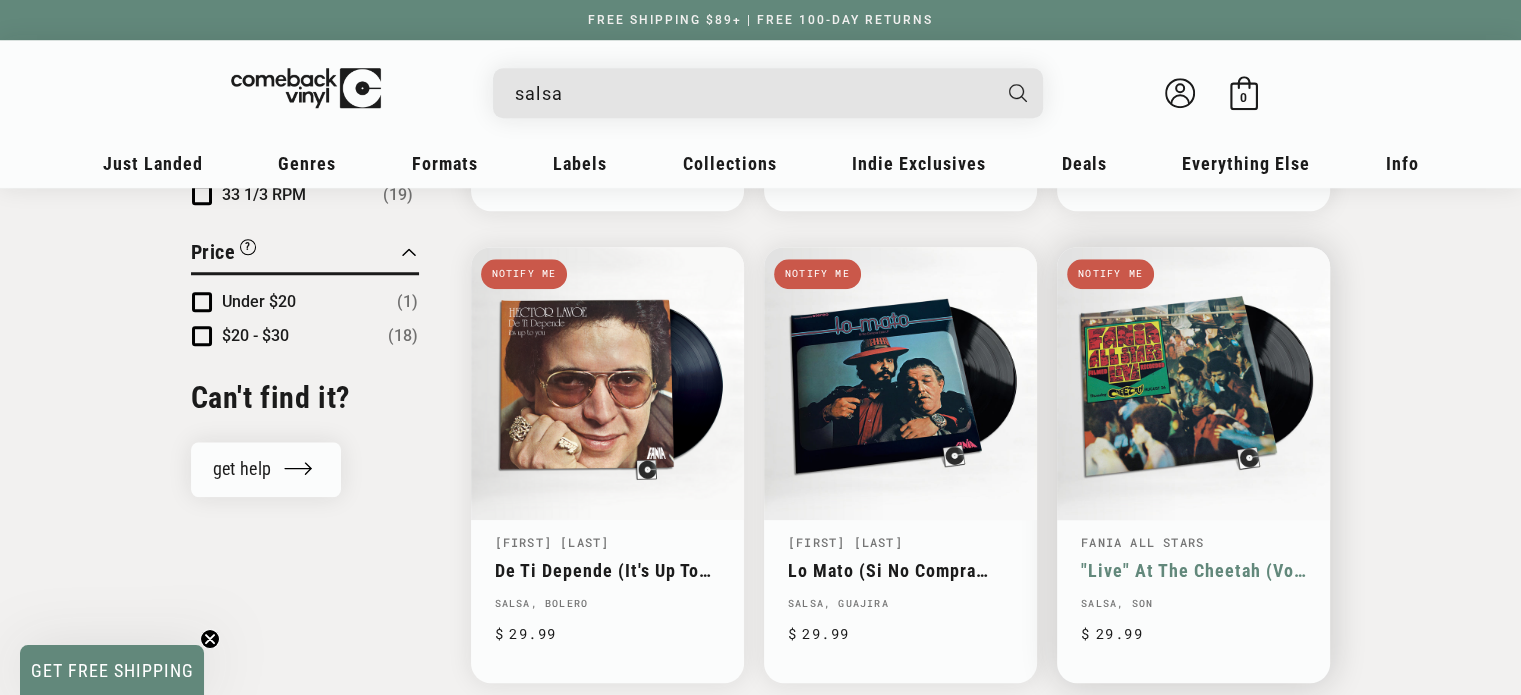 scroll, scrollTop: 1700, scrollLeft: 0, axis: vertical 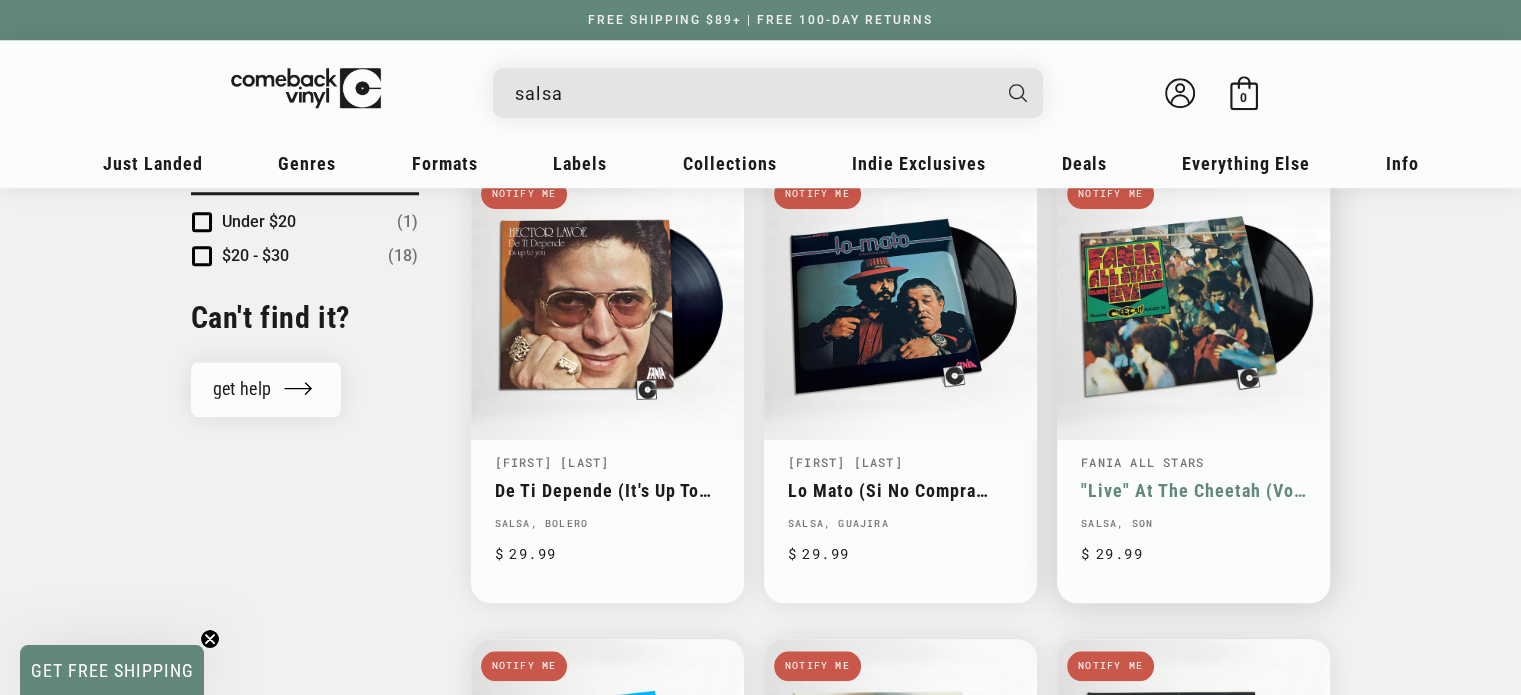 click on ""Live" At The Cheetah (Vol. 1)" at bounding box center [1193, 490] 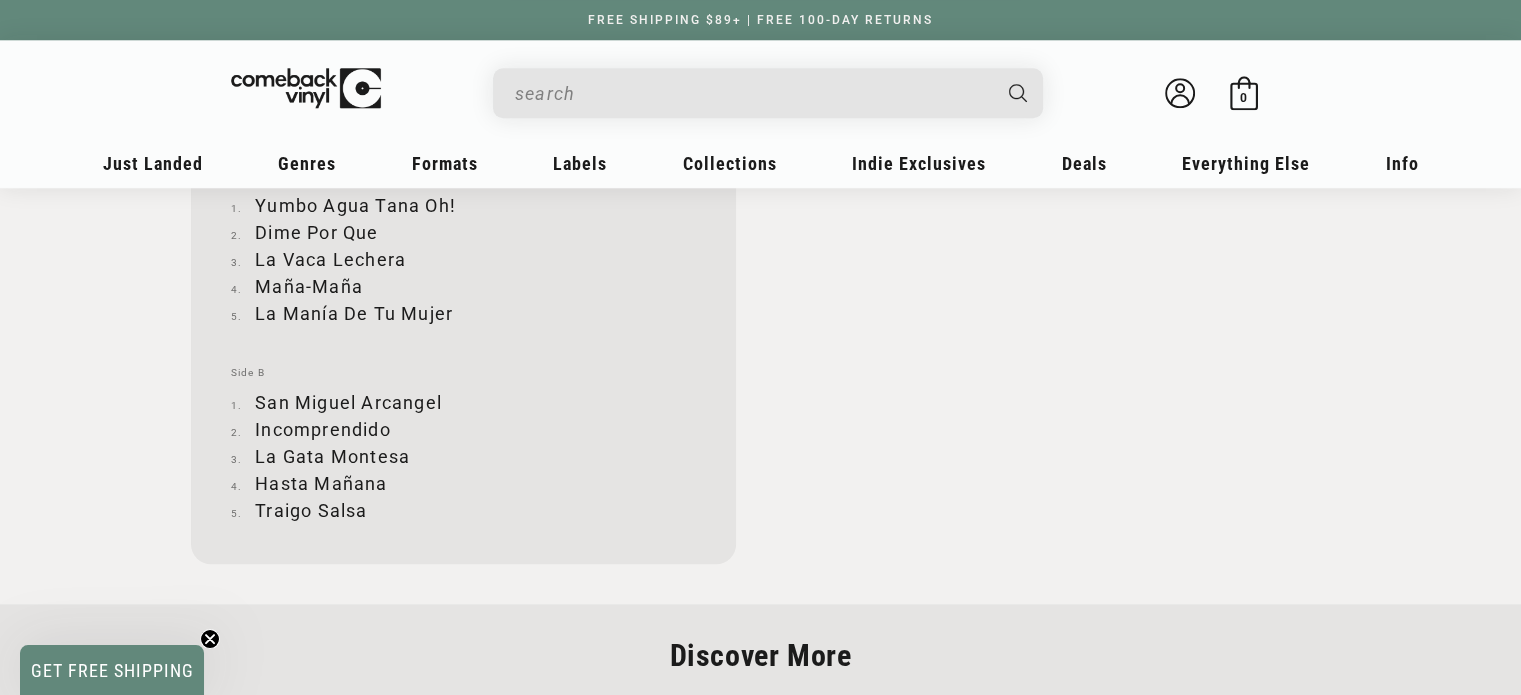 scroll, scrollTop: 2000, scrollLeft: 0, axis: vertical 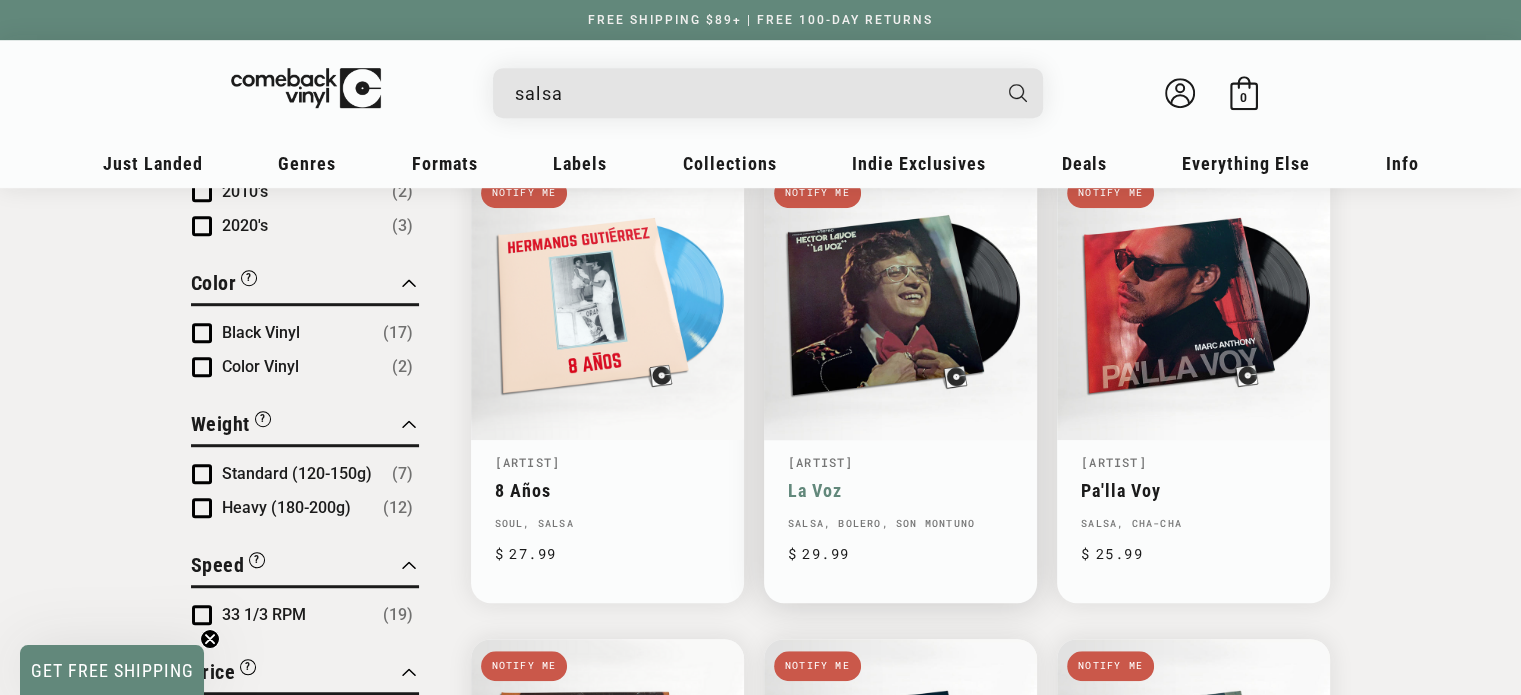 click on "[FIRST] [LAST]" at bounding box center [821, 462] 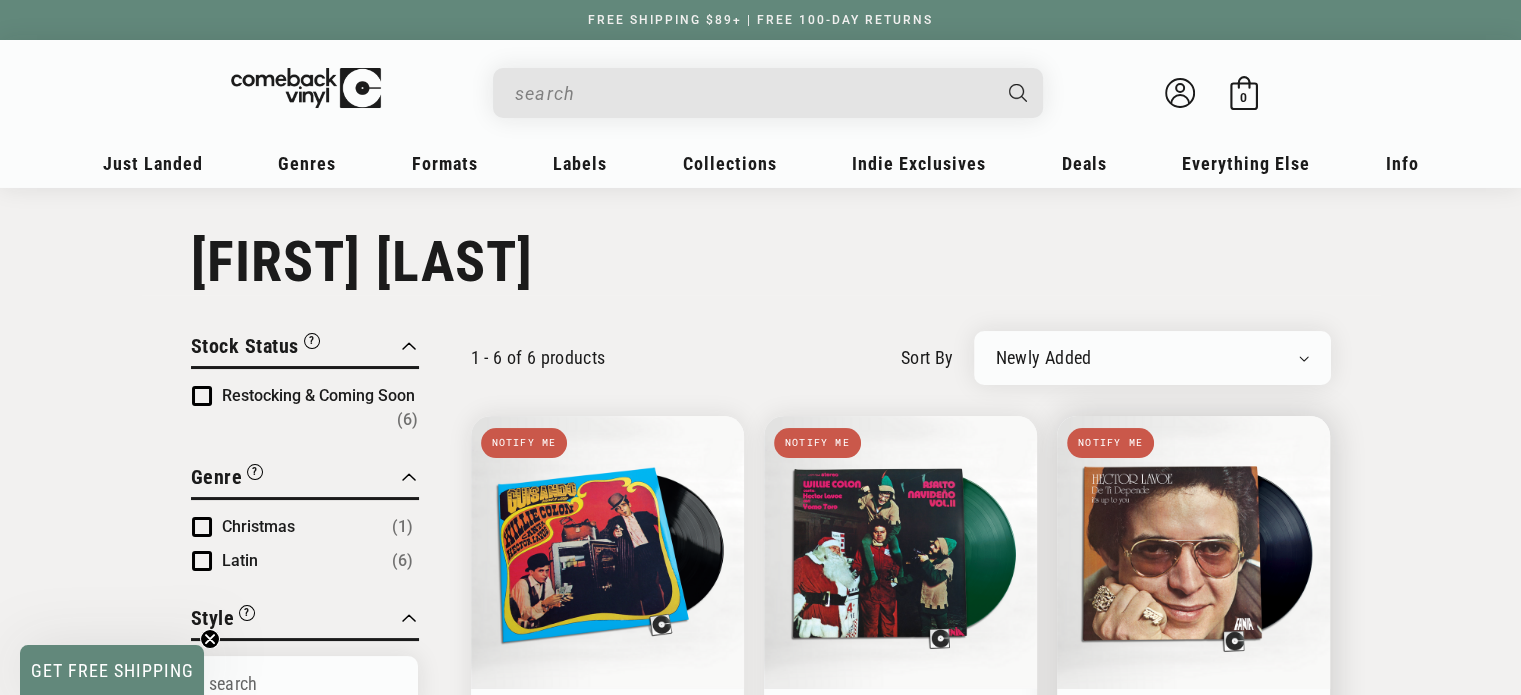 scroll, scrollTop: 0, scrollLeft: 0, axis: both 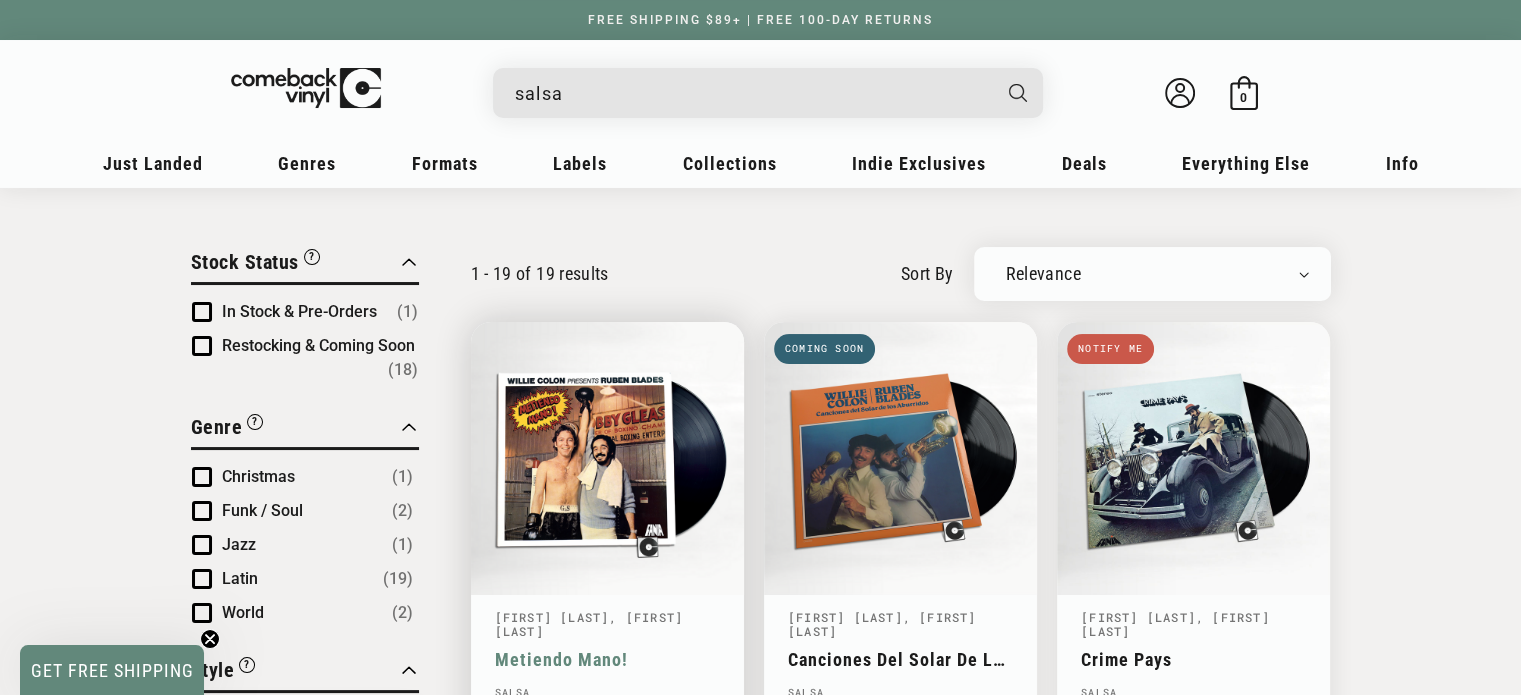 click on "Metiendo Mano!" at bounding box center [607, 659] 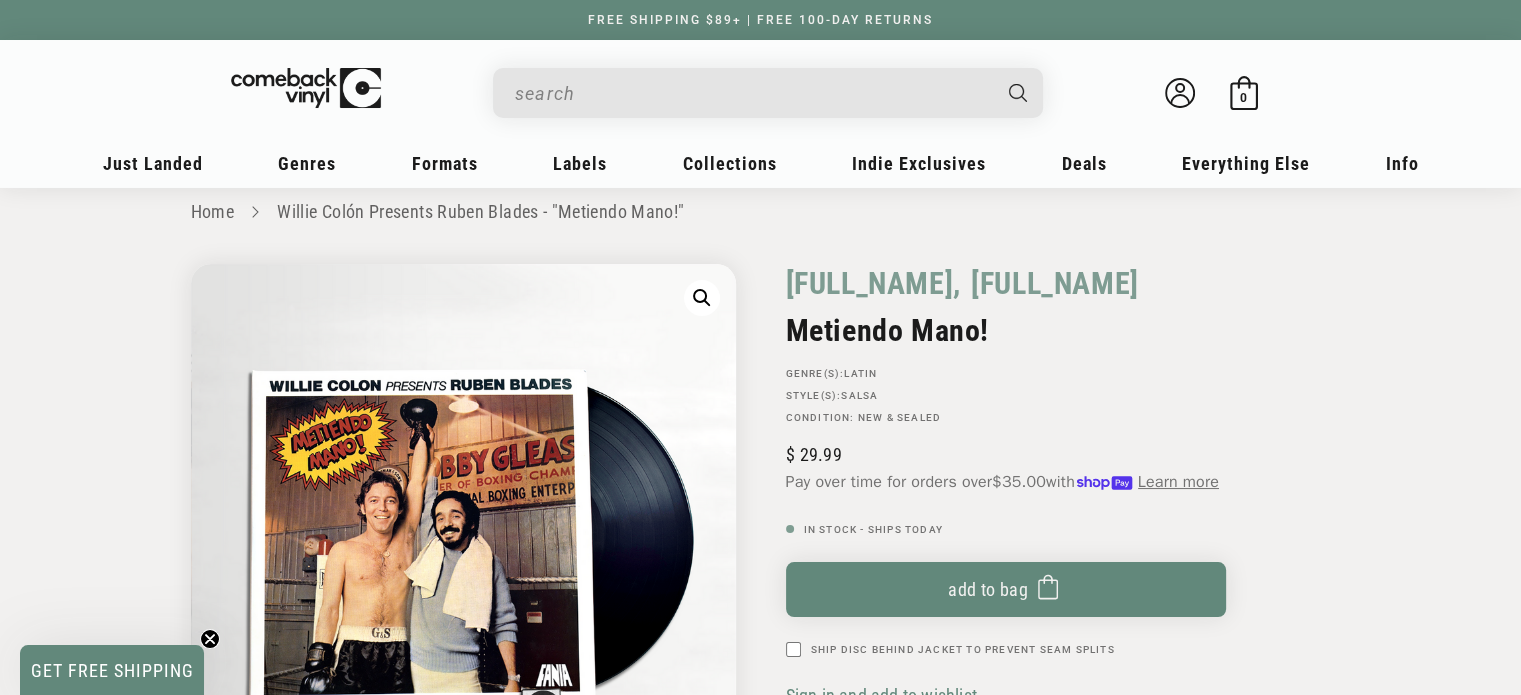 scroll, scrollTop: 0, scrollLeft: 0, axis: both 